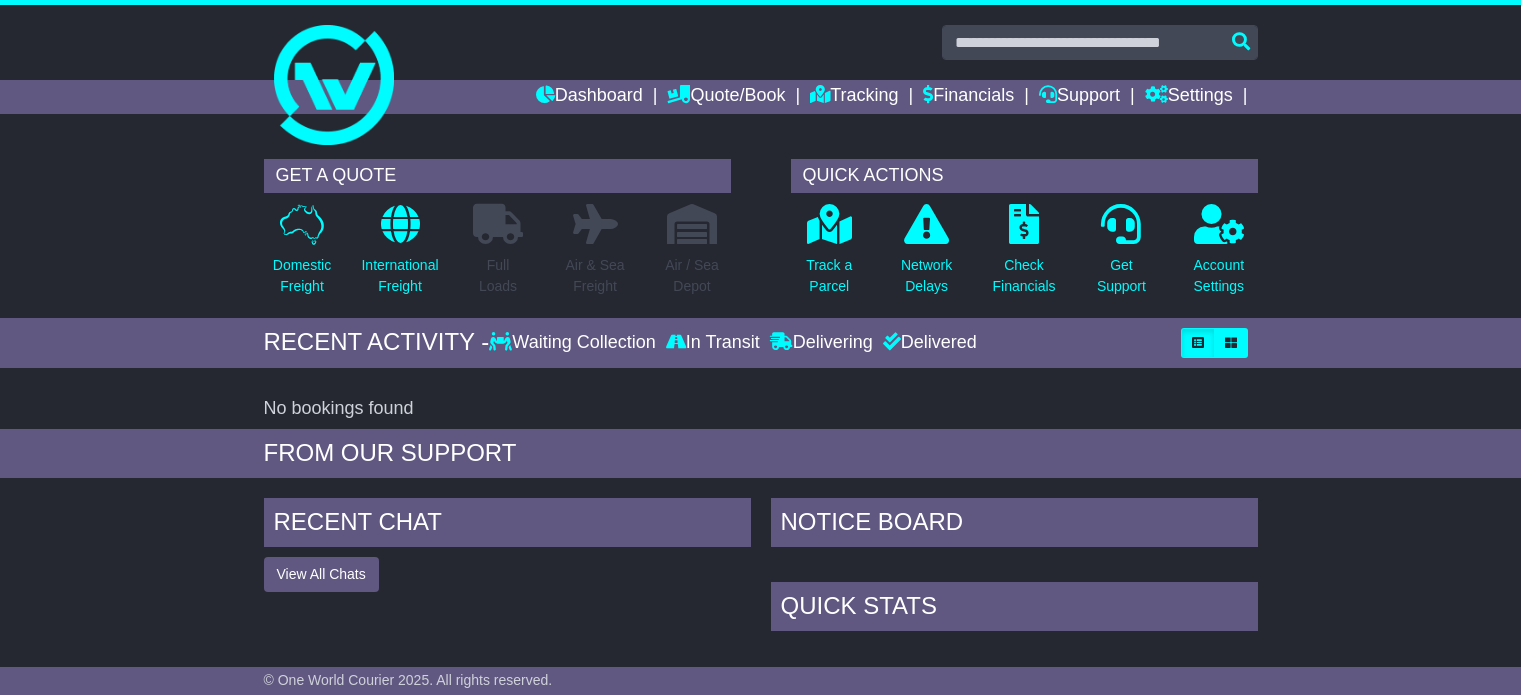 scroll, scrollTop: 0, scrollLeft: 0, axis: both 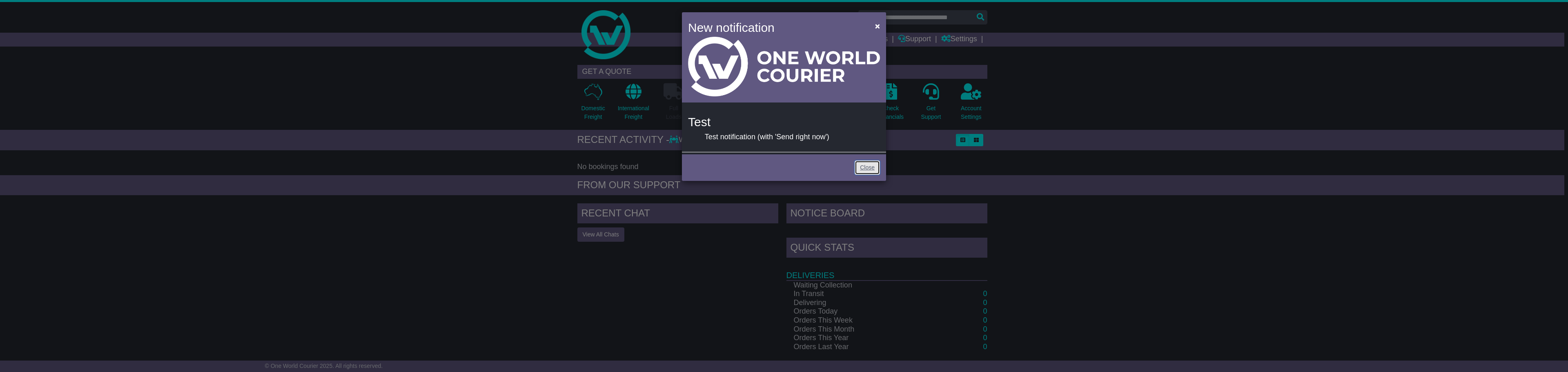 click on "Close" at bounding box center (867, 167) 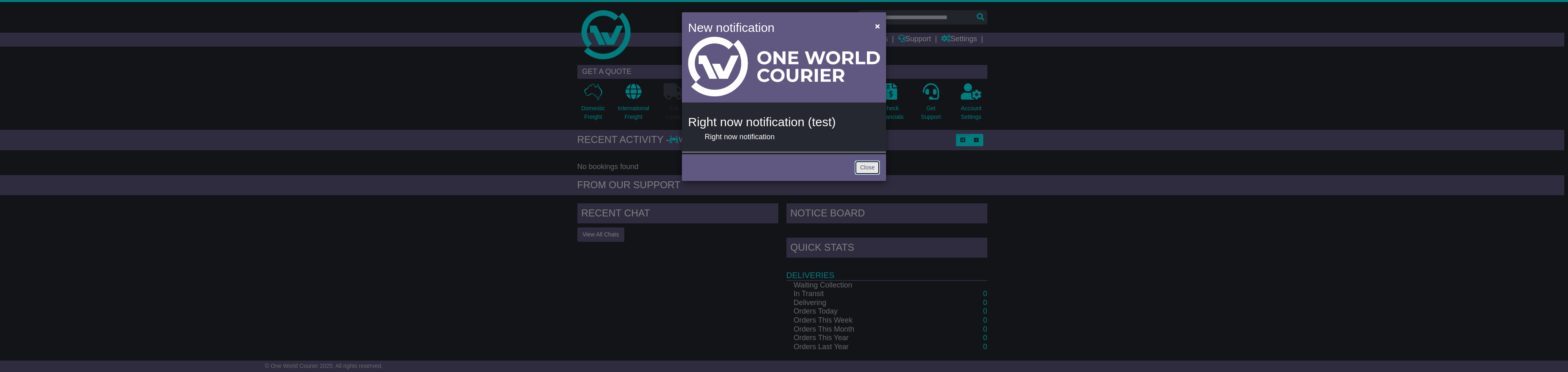 click on "Close" at bounding box center (867, 167) 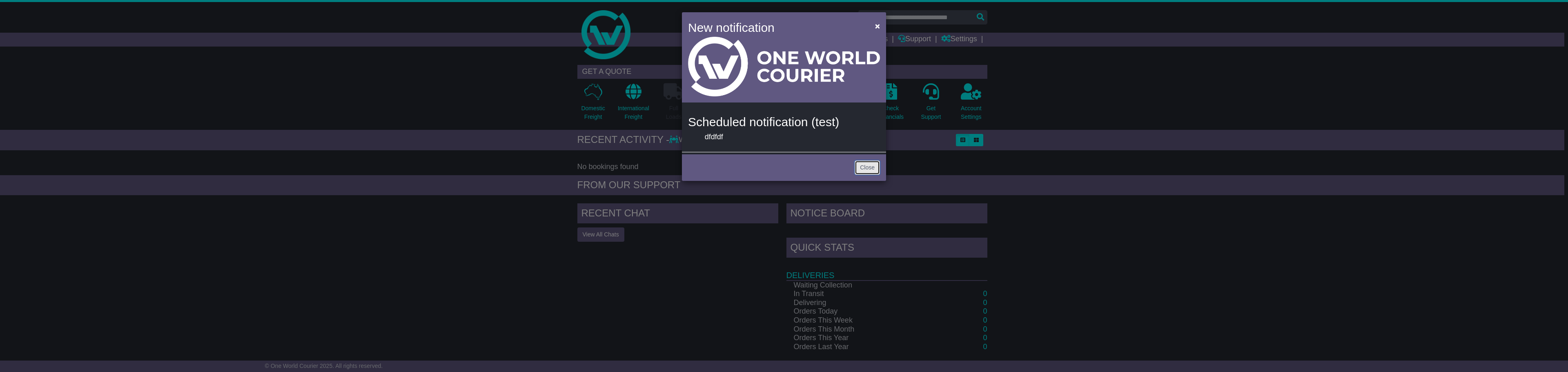 click on "Close" at bounding box center (867, 167) 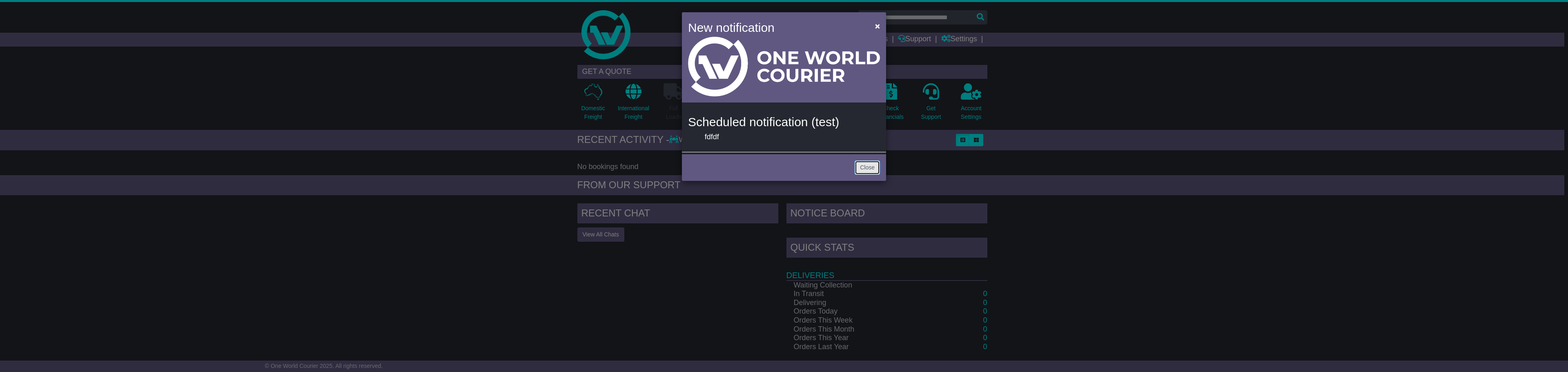 click on "Close" at bounding box center (867, 167) 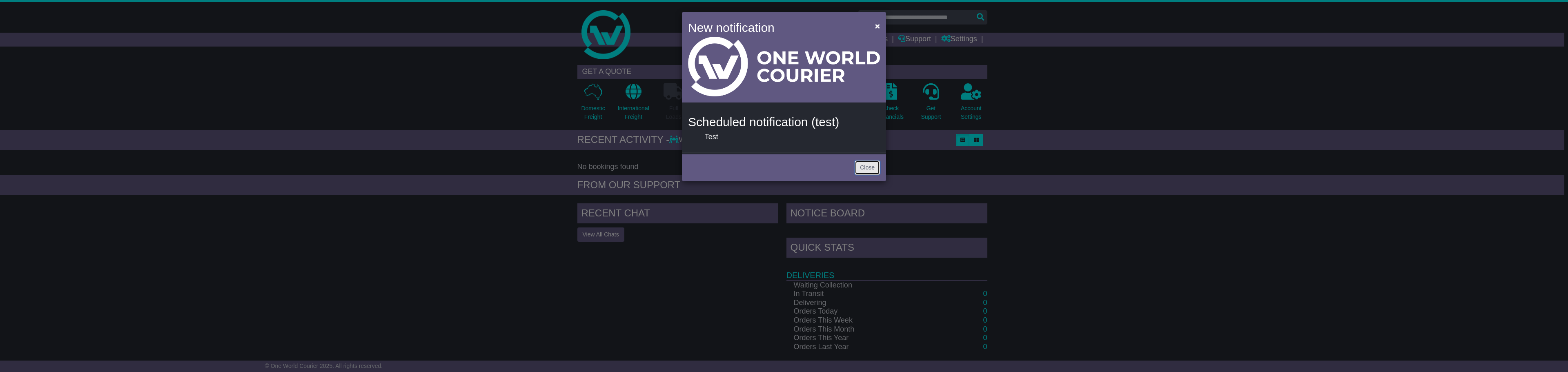 click on "Close" at bounding box center (867, 167) 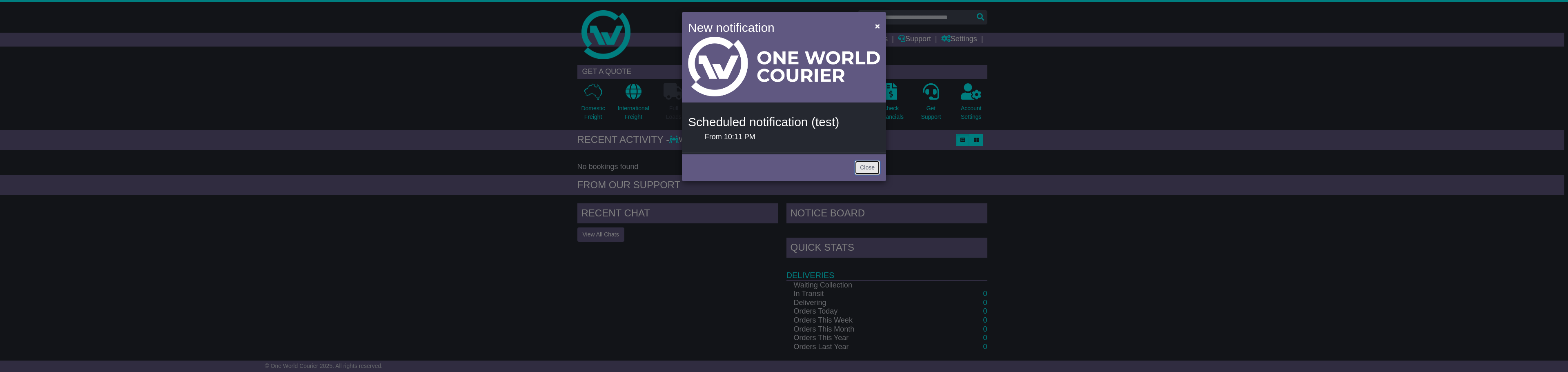 click on "Close" at bounding box center [867, 167] 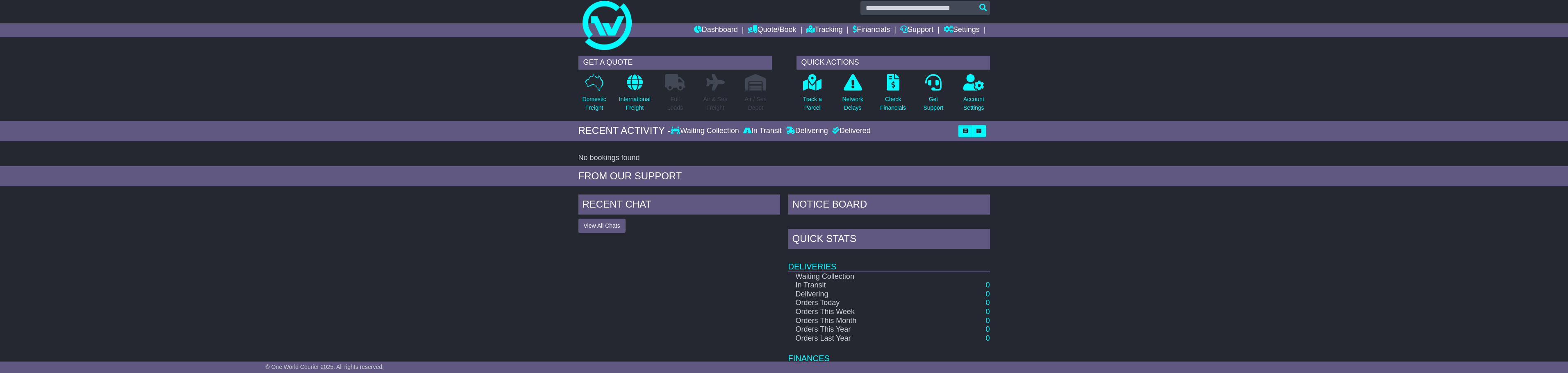 scroll, scrollTop: 0, scrollLeft: 0, axis: both 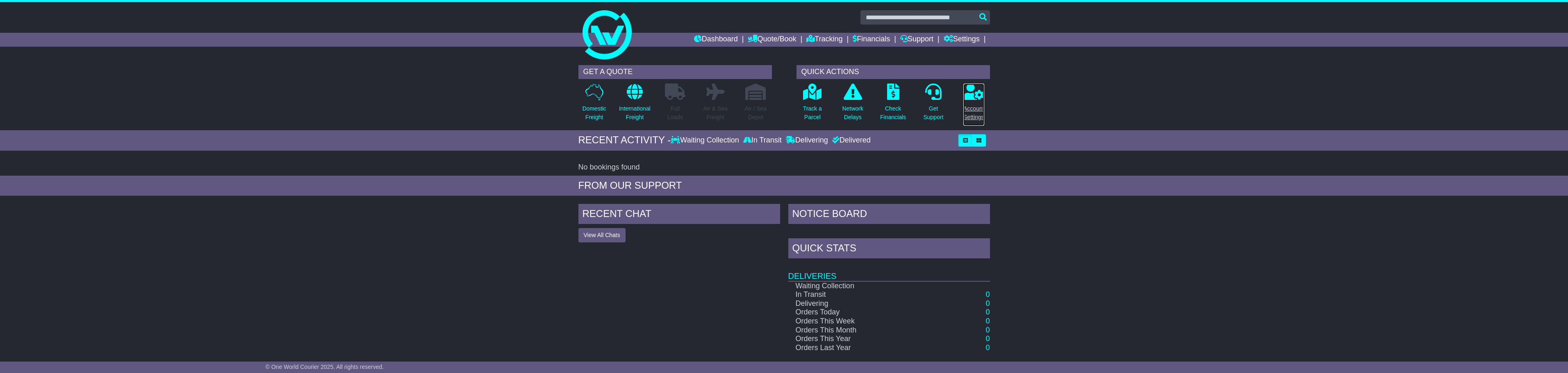 click on "Account Settings" at bounding box center [974, 113] 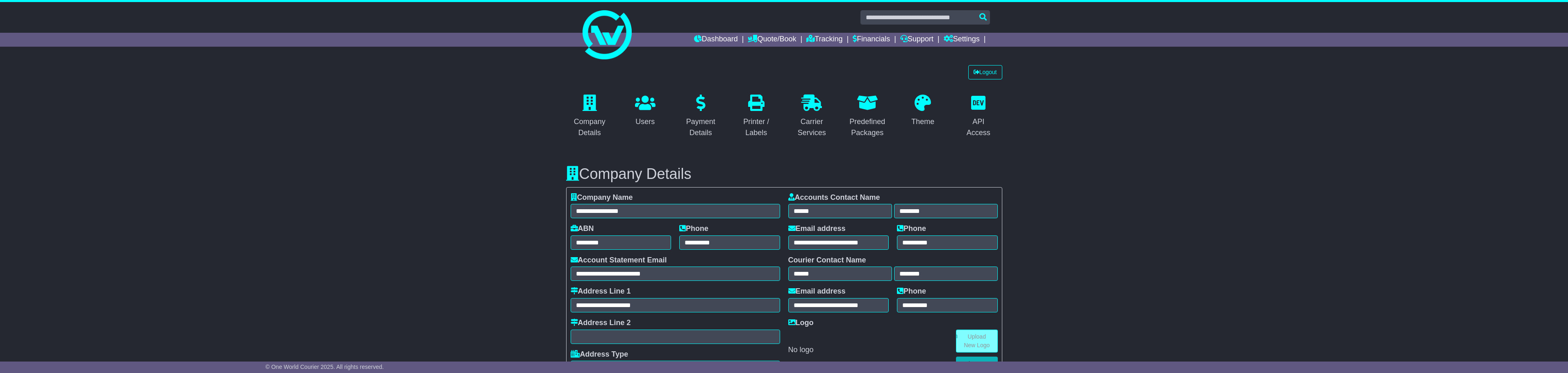 select on "**********" 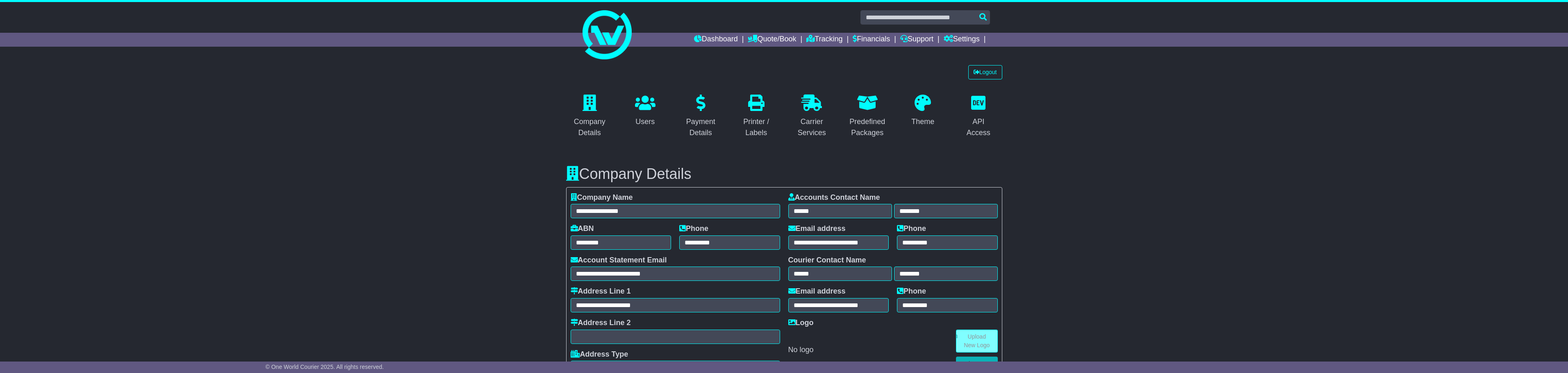 scroll, scrollTop: 0, scrollLeft: 0, axis: both 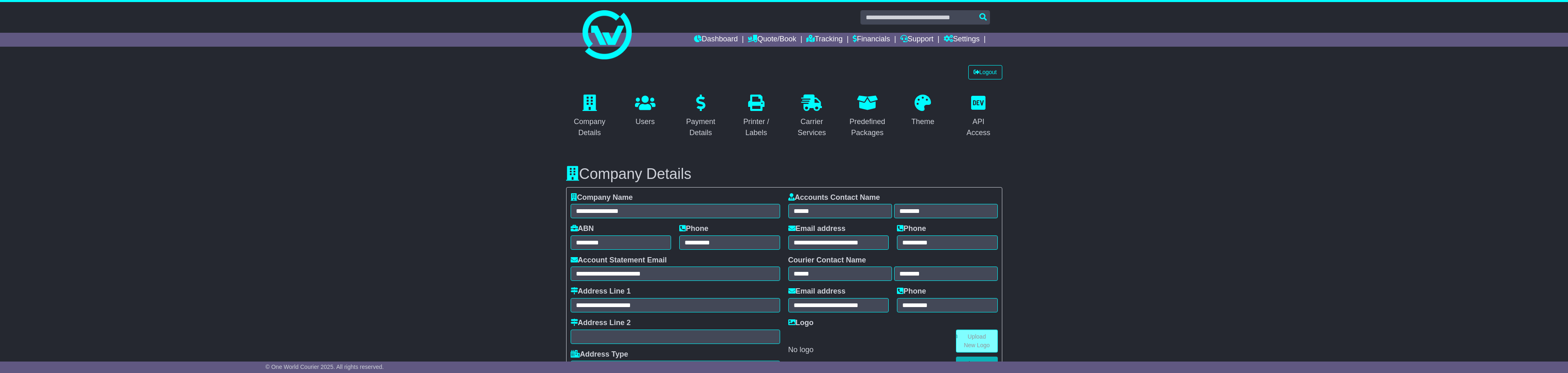 click on "Dashboard
Quote/Book
Domestic
International
Saved Quotes
Drafts
Domestic Quote / Book
International Quote / Book
Saved Quotes
Drafts
Tracking
Financials
Support
Settings
Settings
Address Book
Settings" at bounding box center [784, 40] 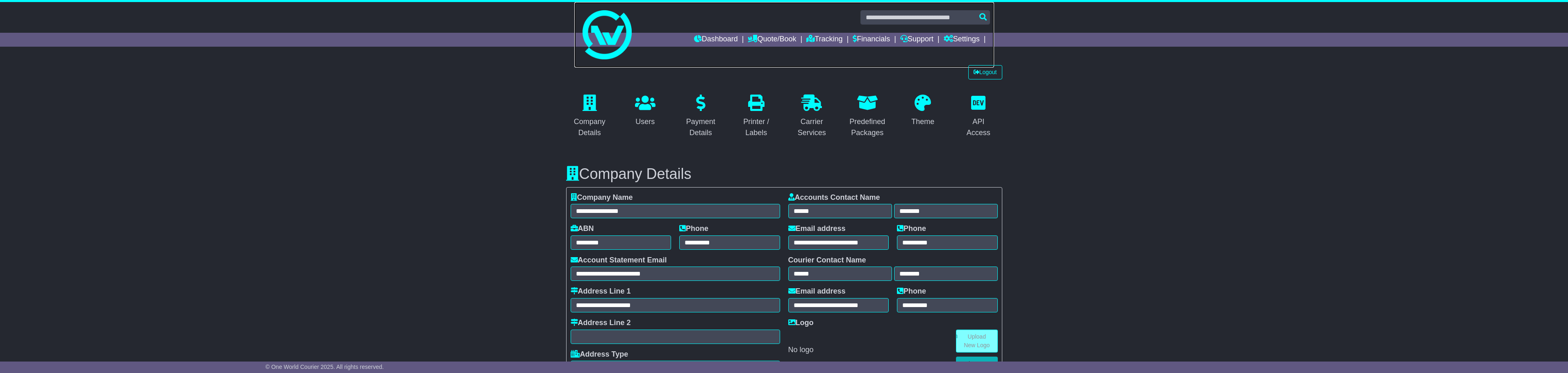 click at bounding box center [607, 35] 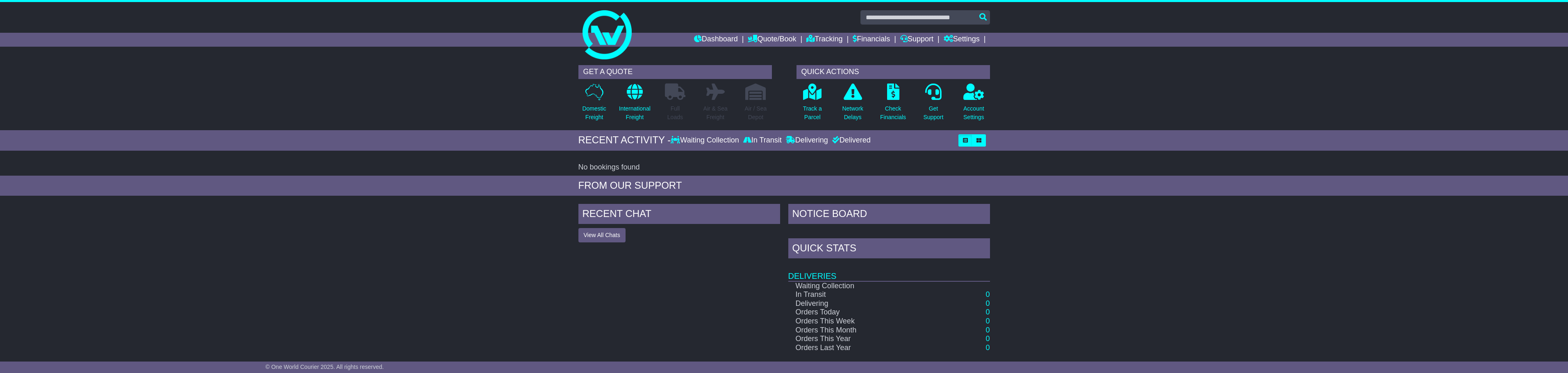 scroll, scrollTop: 0, scrollLeft: 0, axis: both 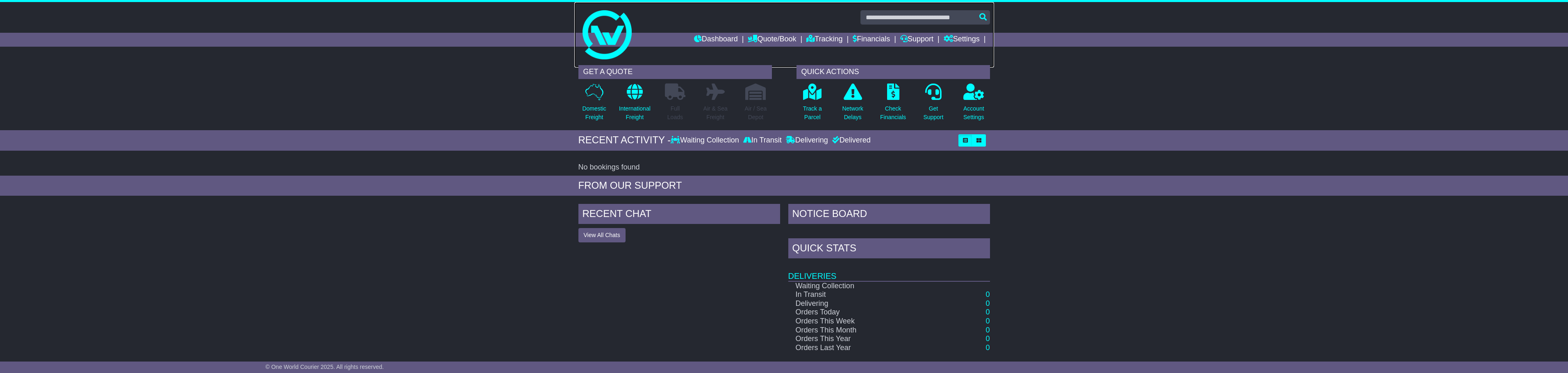 click at bounding box center (784, 35) 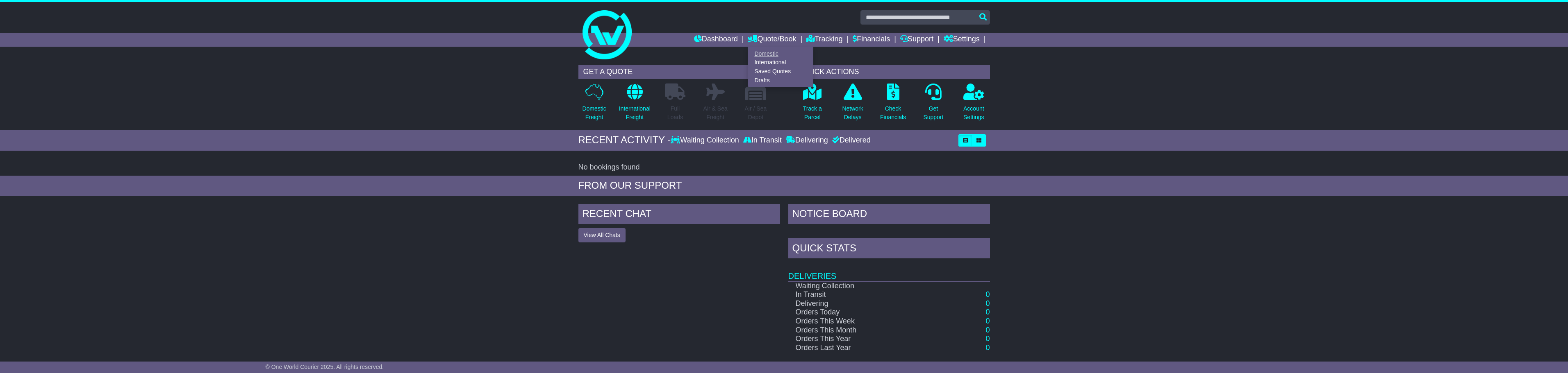 scroll, scrollTop: 0, scrollLeft: 0, axis: both 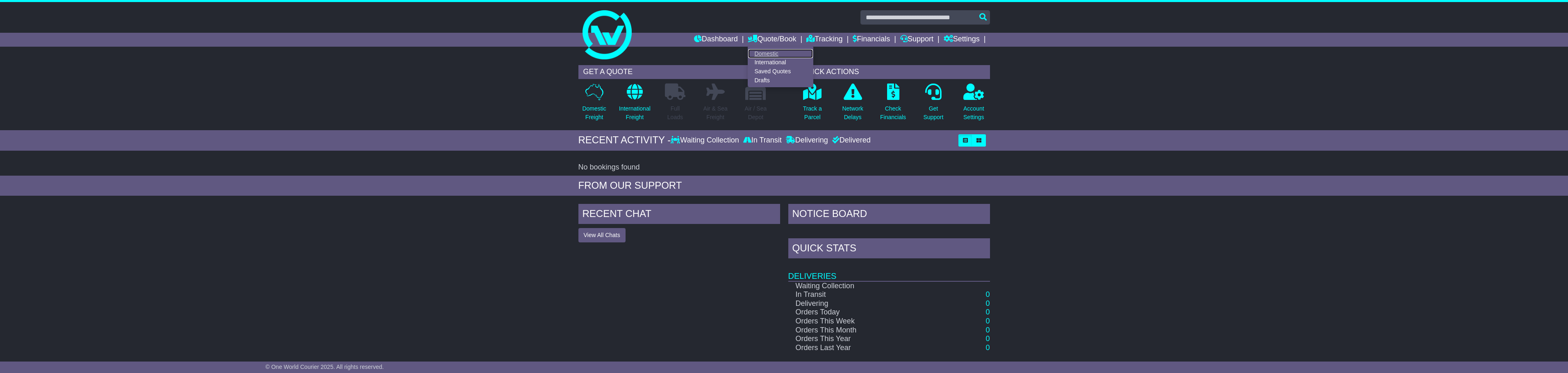 click on "Domestic" at bounding box center (781, 54) 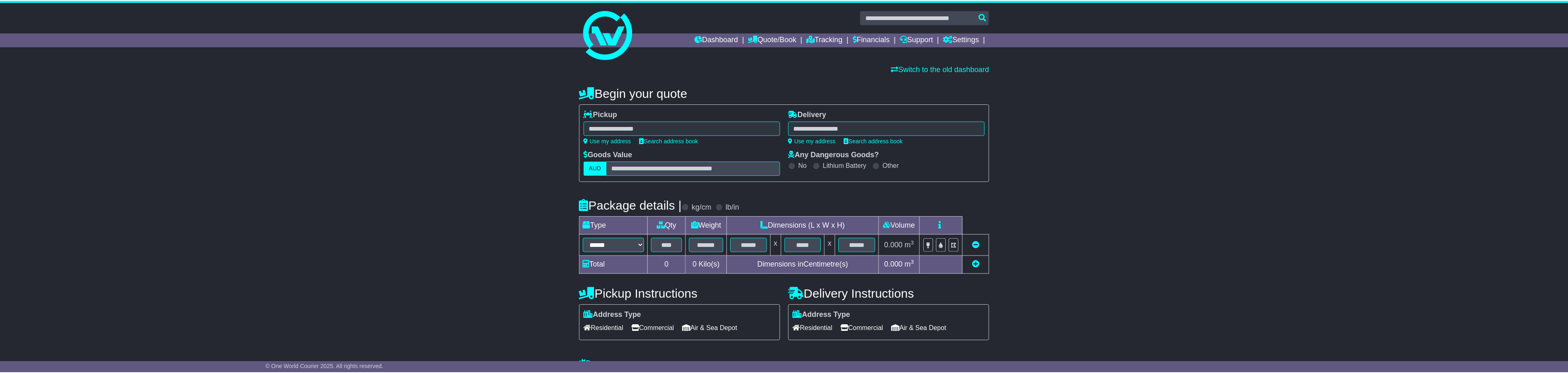 scroll, scrollTop: 0, scrollLeft: 0, axis: both 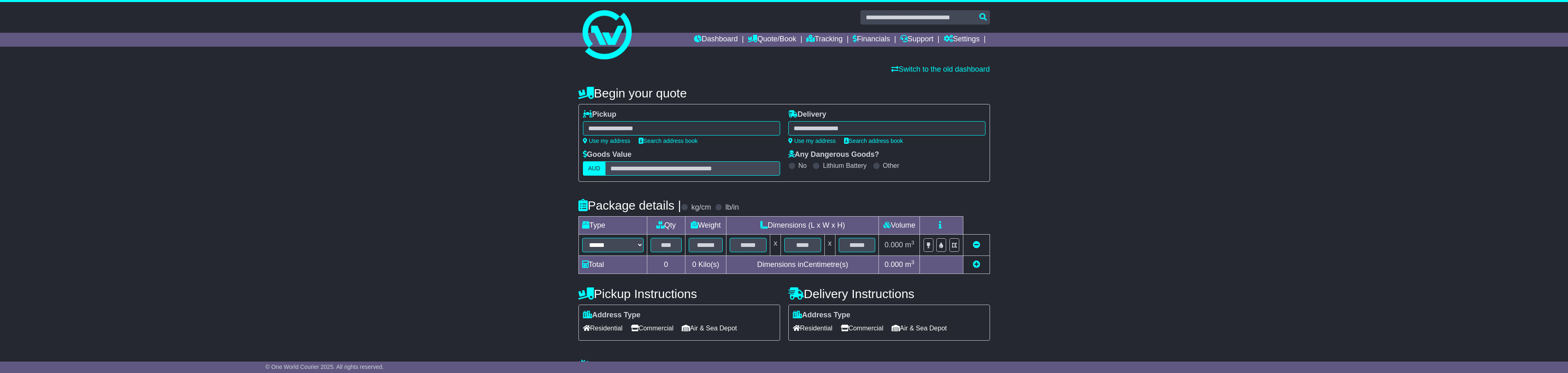 click on "**********" at bounding box center (784, 247) 